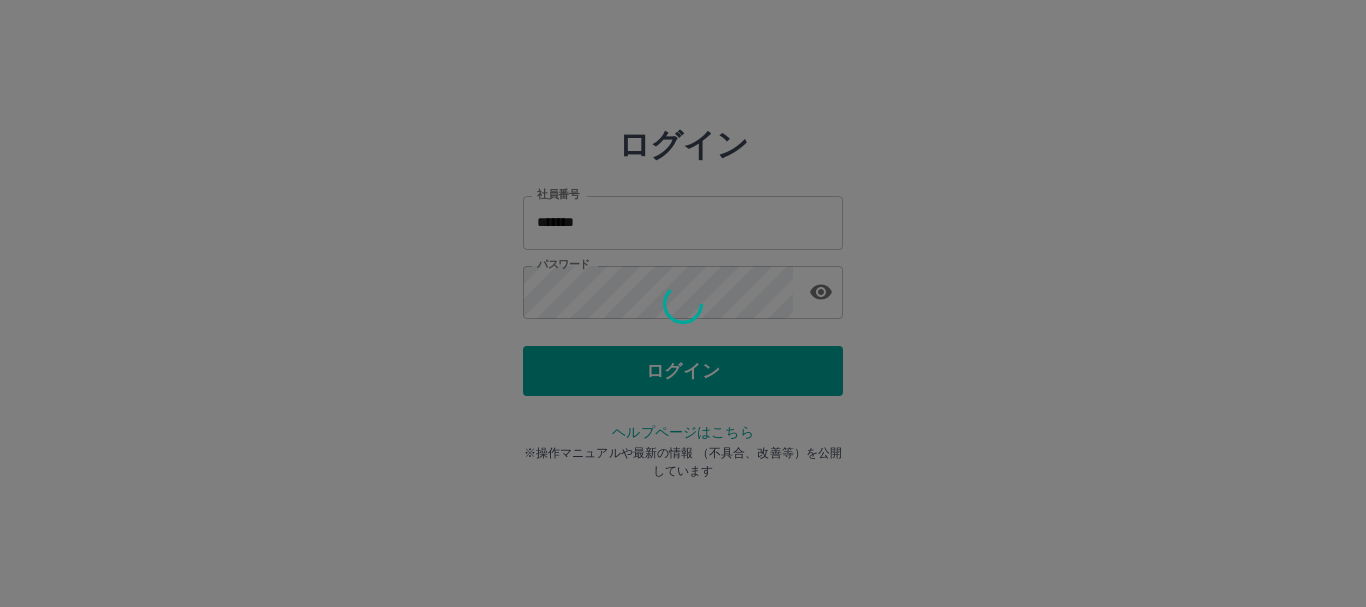 scroll, scrollTop: 0, scrollLeft: 0, axis: both 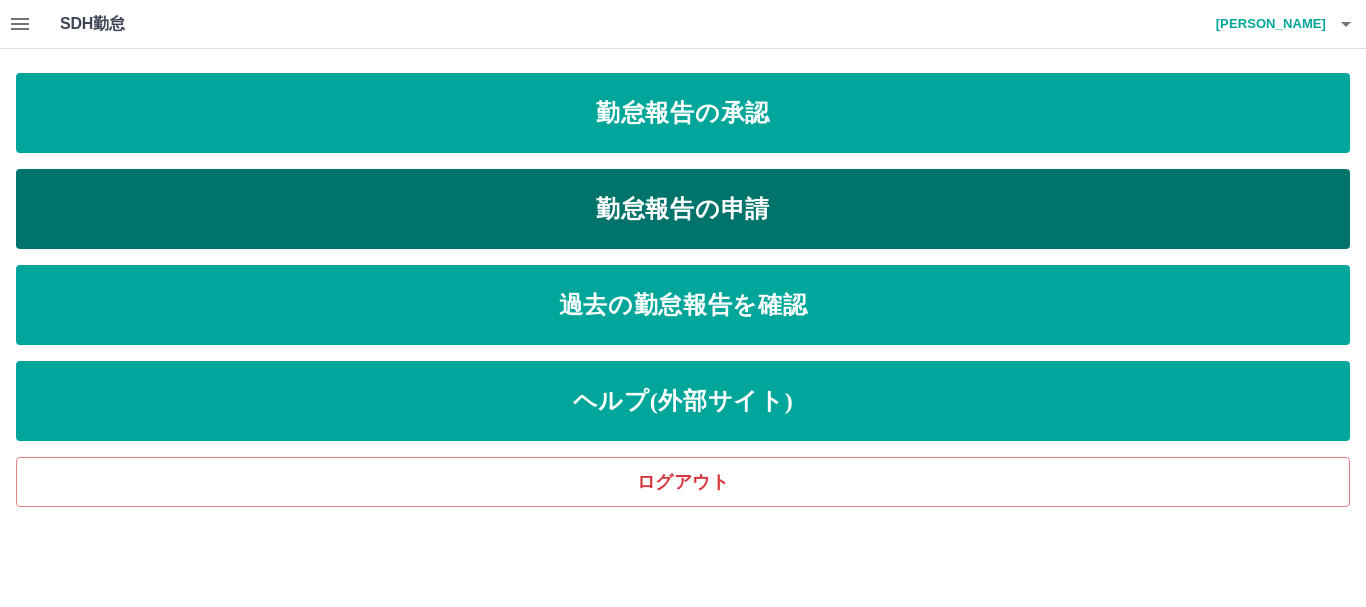 click on "勤怠報告の申請" at bounding box center (683, 209) 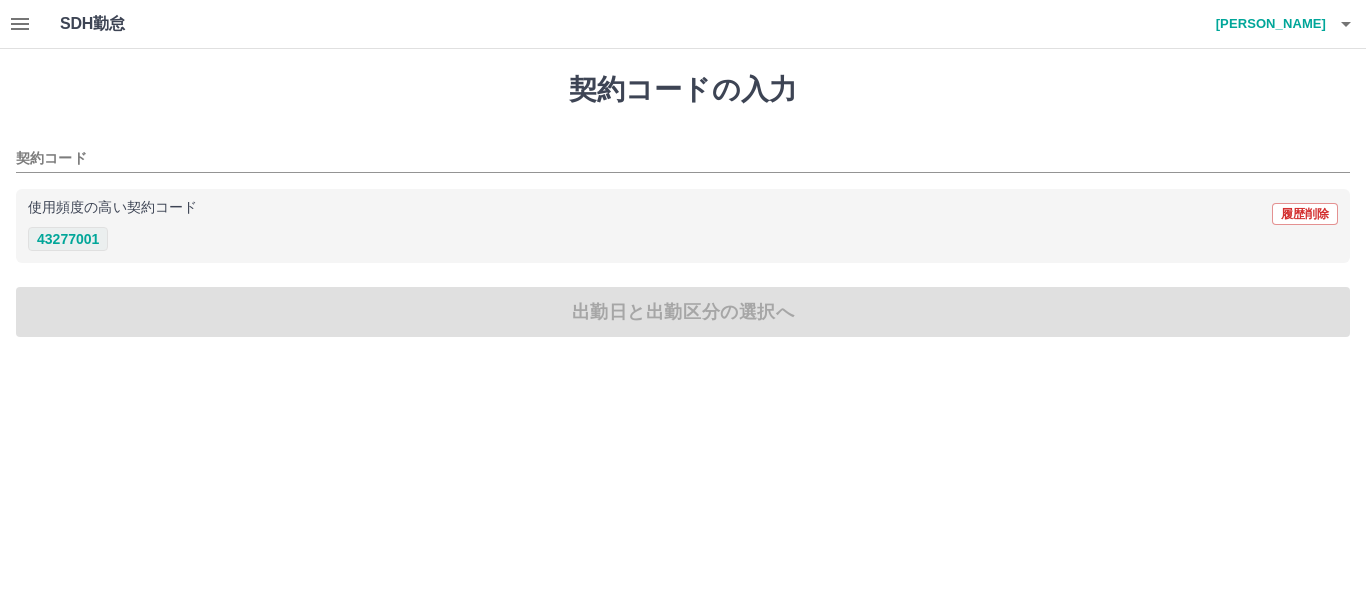 click on "43277001" at bounding box center [68, 239] 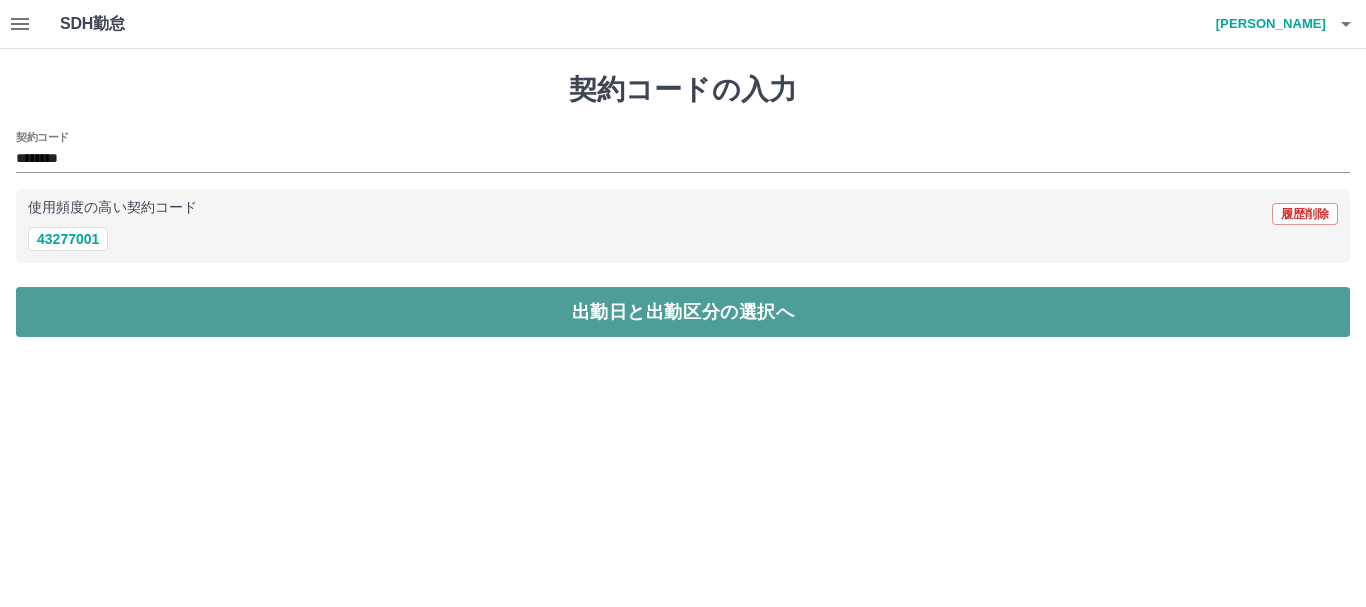 click on "出勤日と出勤区分の選択へ" at bounding box center [683, 312] 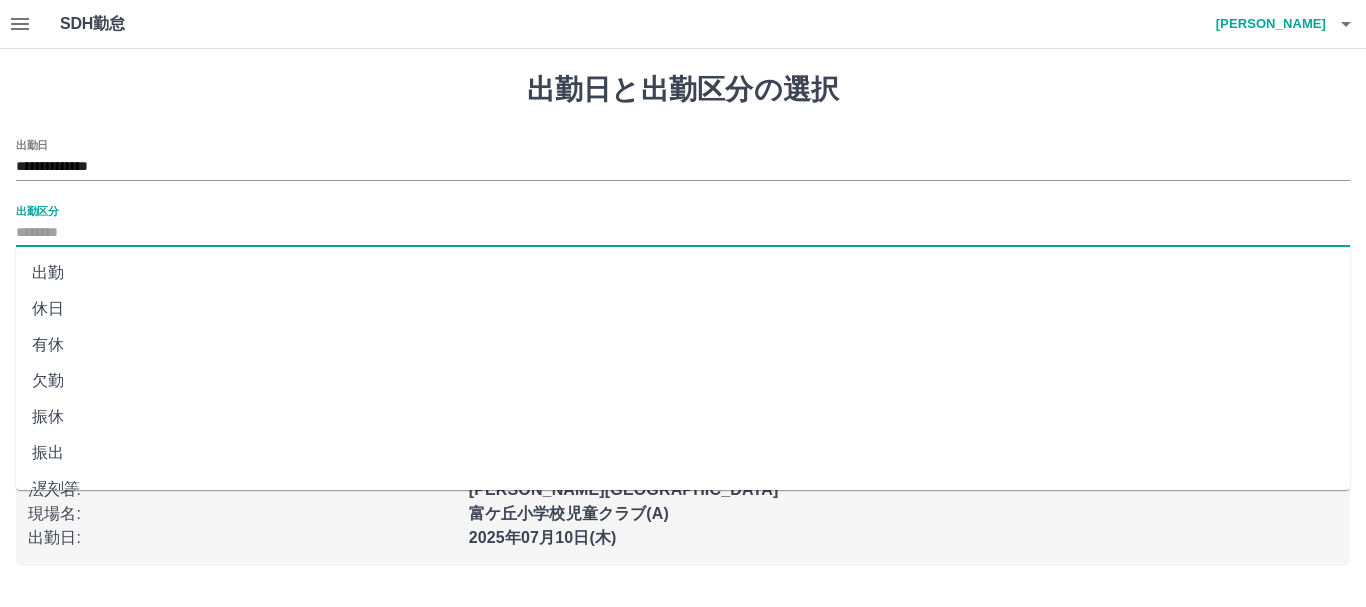 click on "出勤区分" at bounding box center (683, 233) 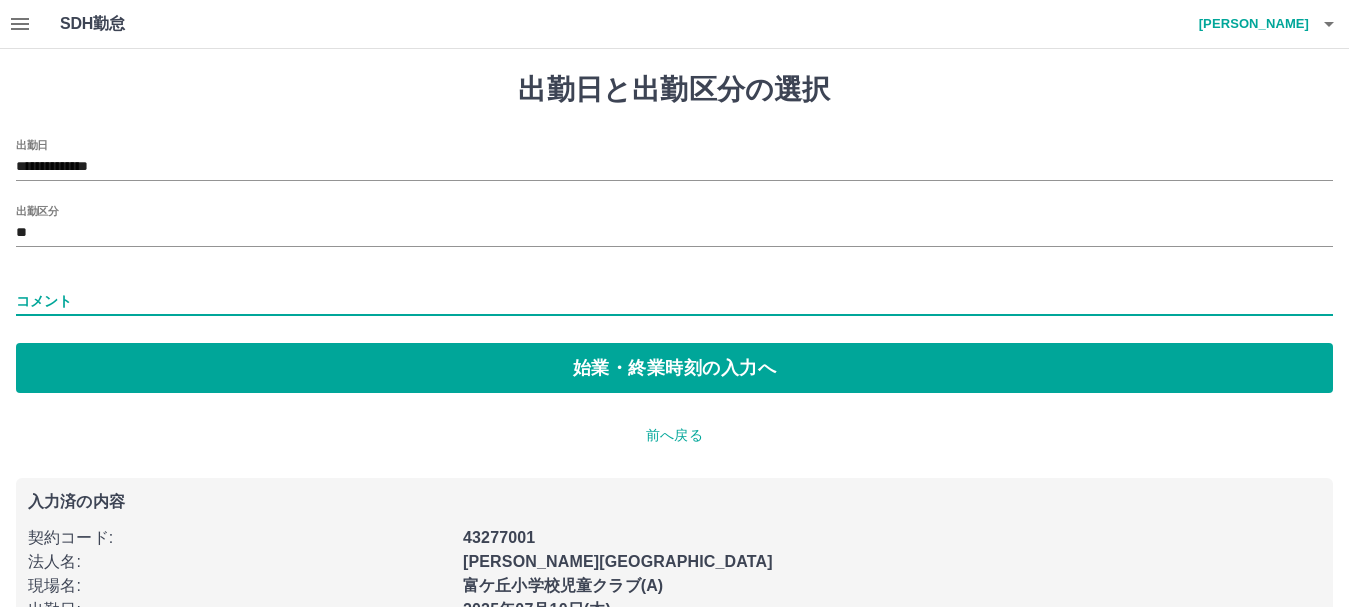 click on "コメント" at bounding box center [674, 301] 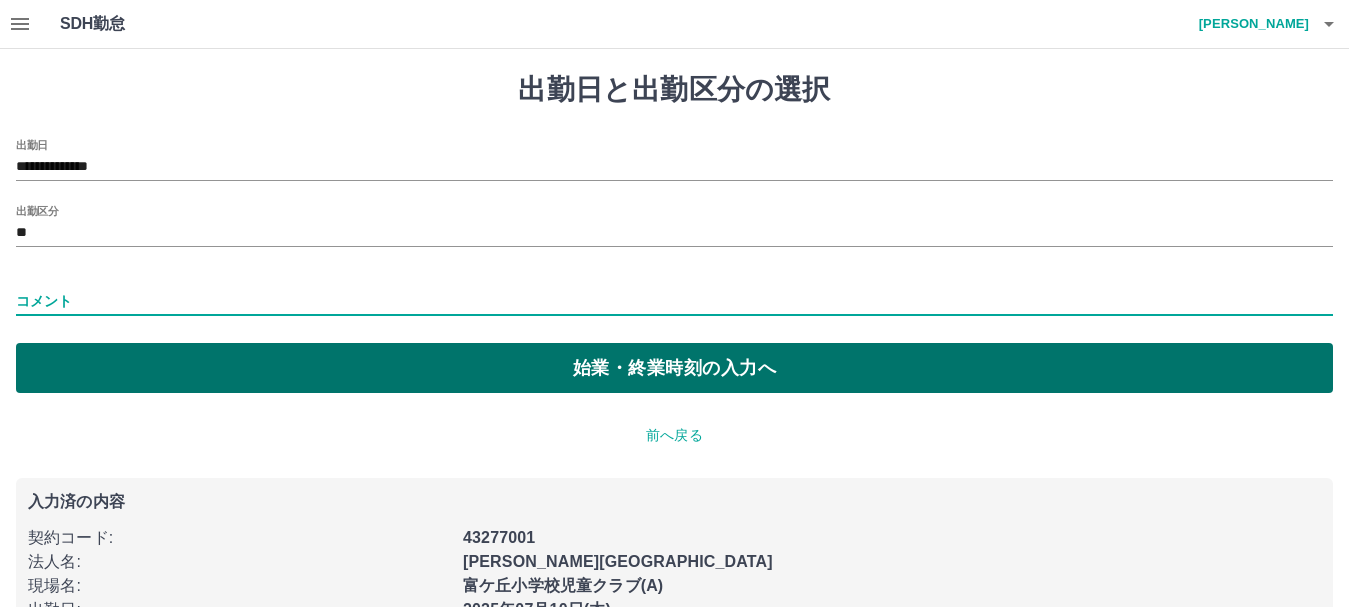 click on "始業・終業時刻の入力へ" at bounding box center [674, 368] 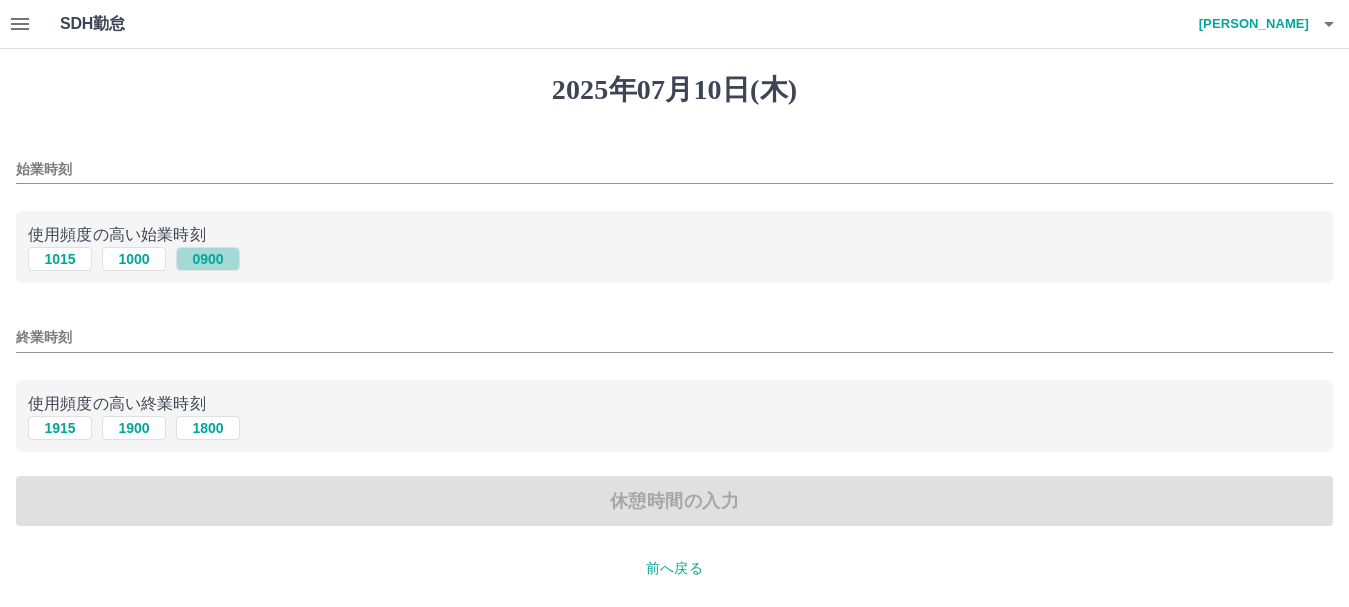 click on "0900" at bounding box center (208, 259) 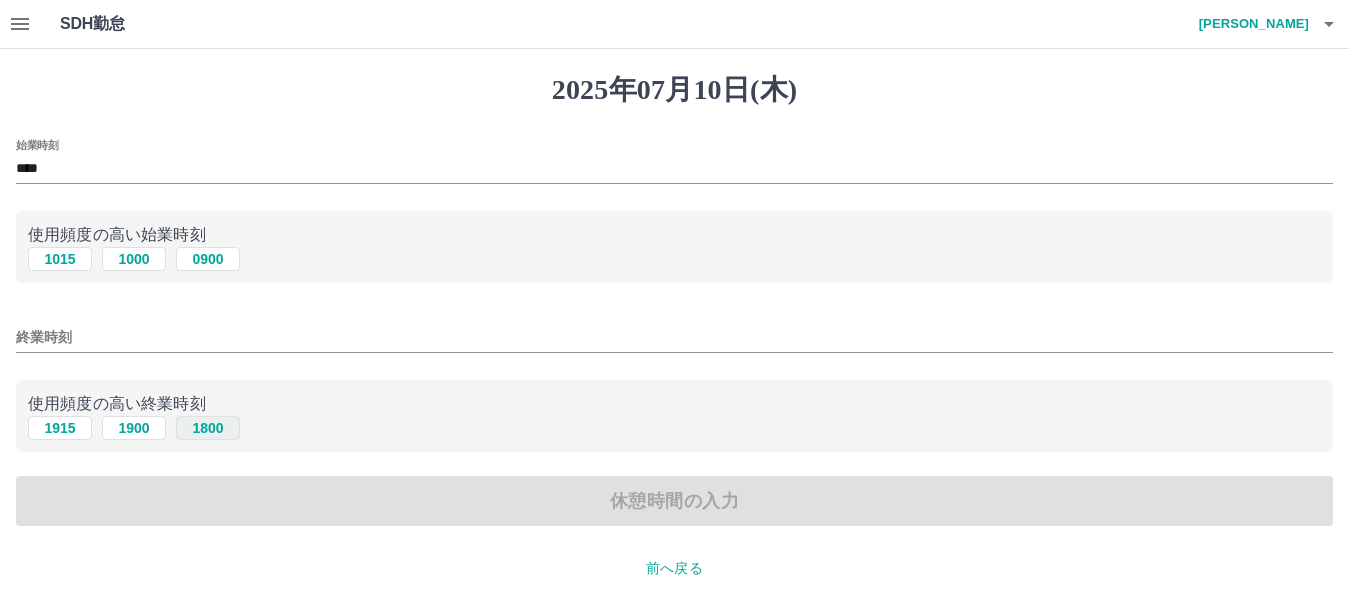 click on "1800" at bounding box center [208, 428] 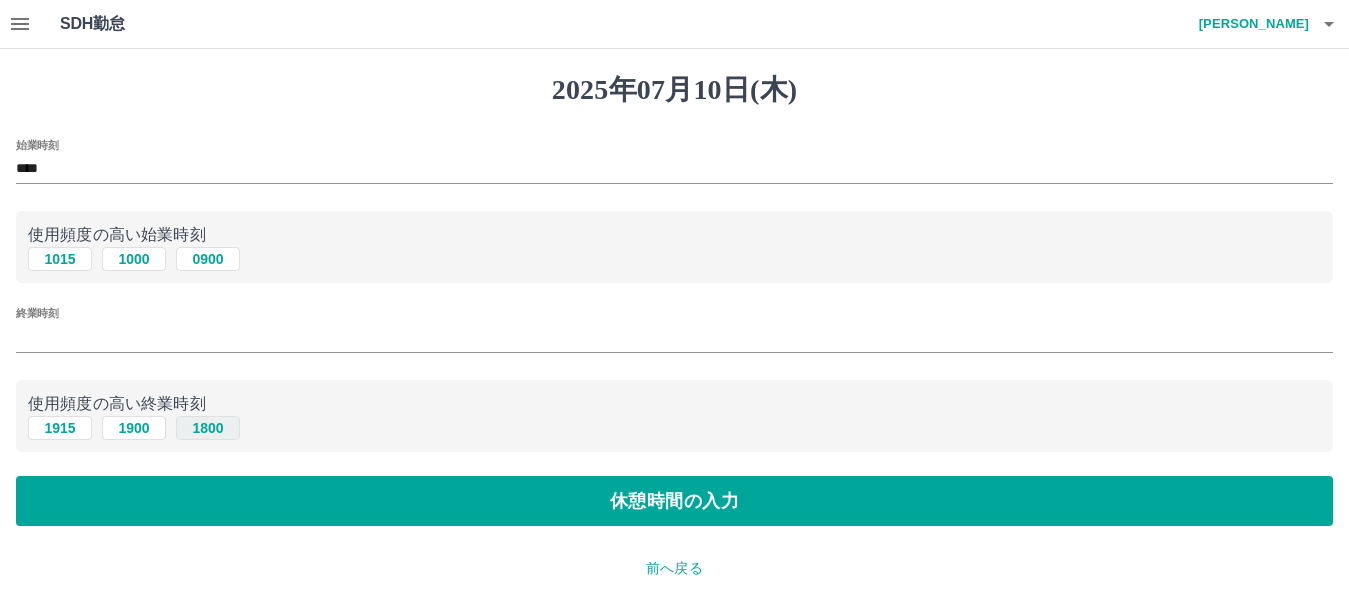 type on "****" 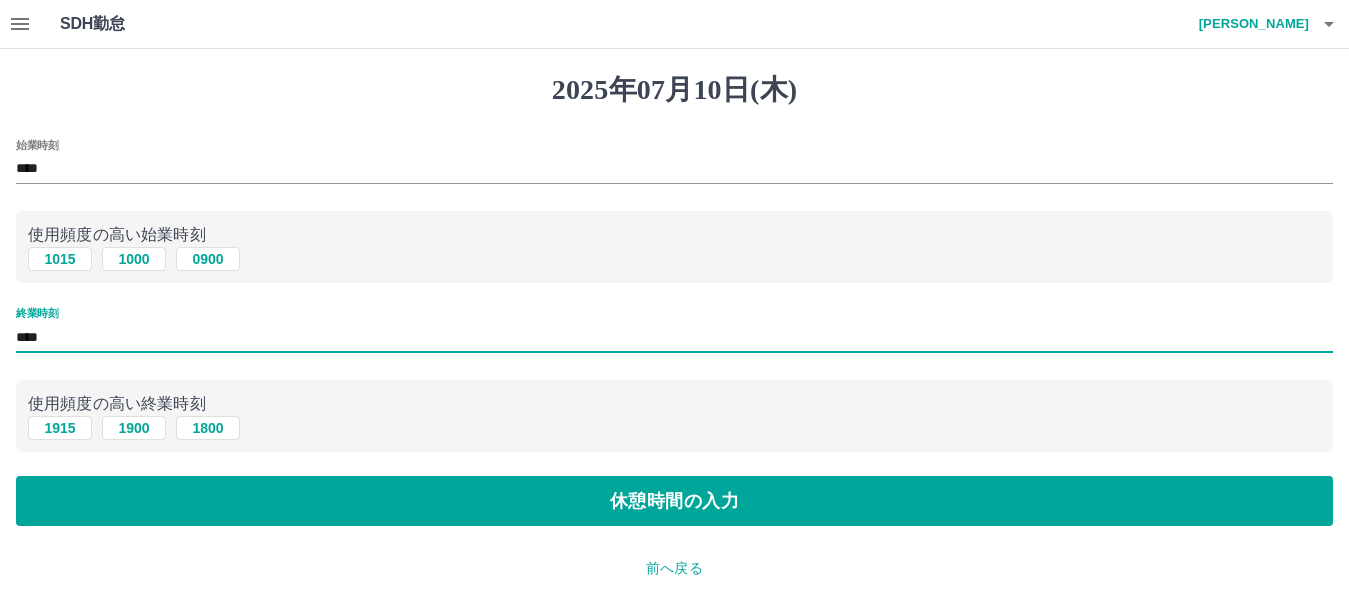 click on "****" at bounding box center [674, 337] 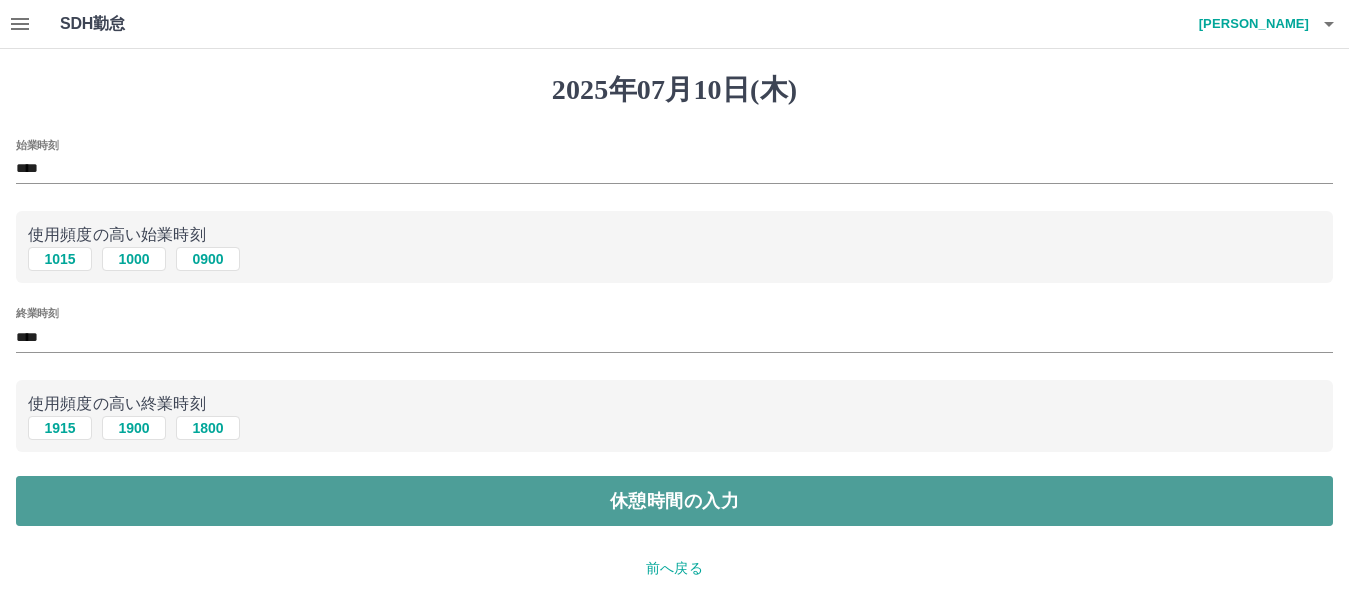 click on "休憩時間の入力" at bounding box center [674, 501] 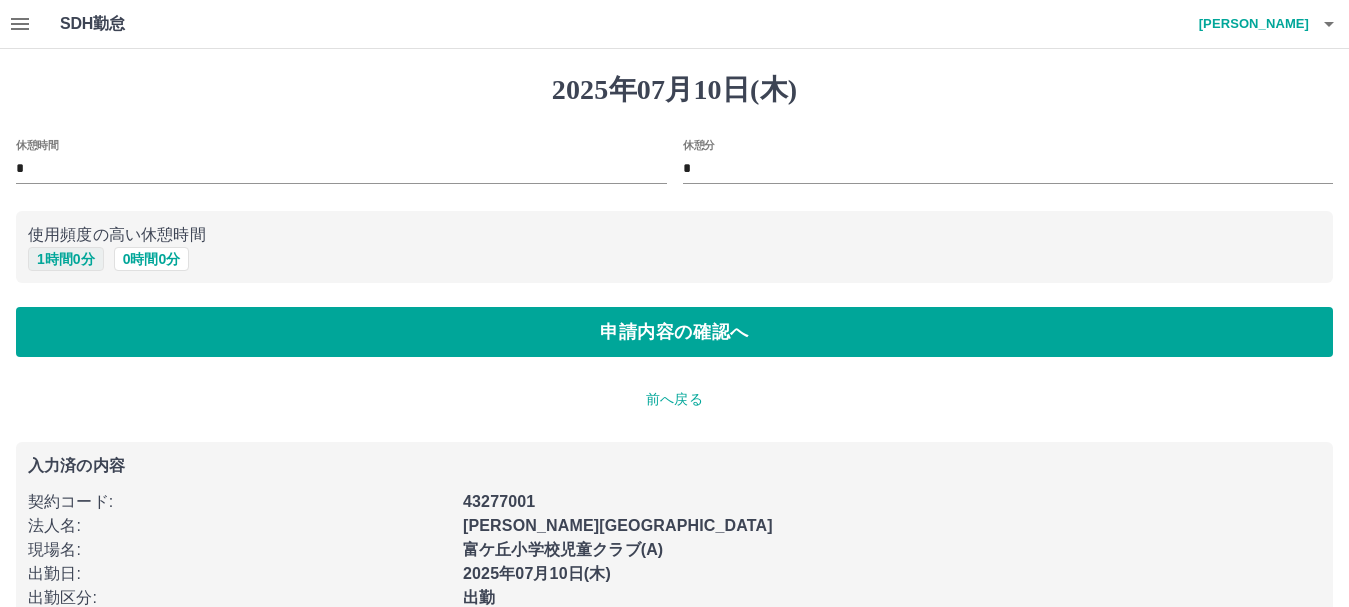 click on "1 時間 0 分" at bounding box center (66, 259) 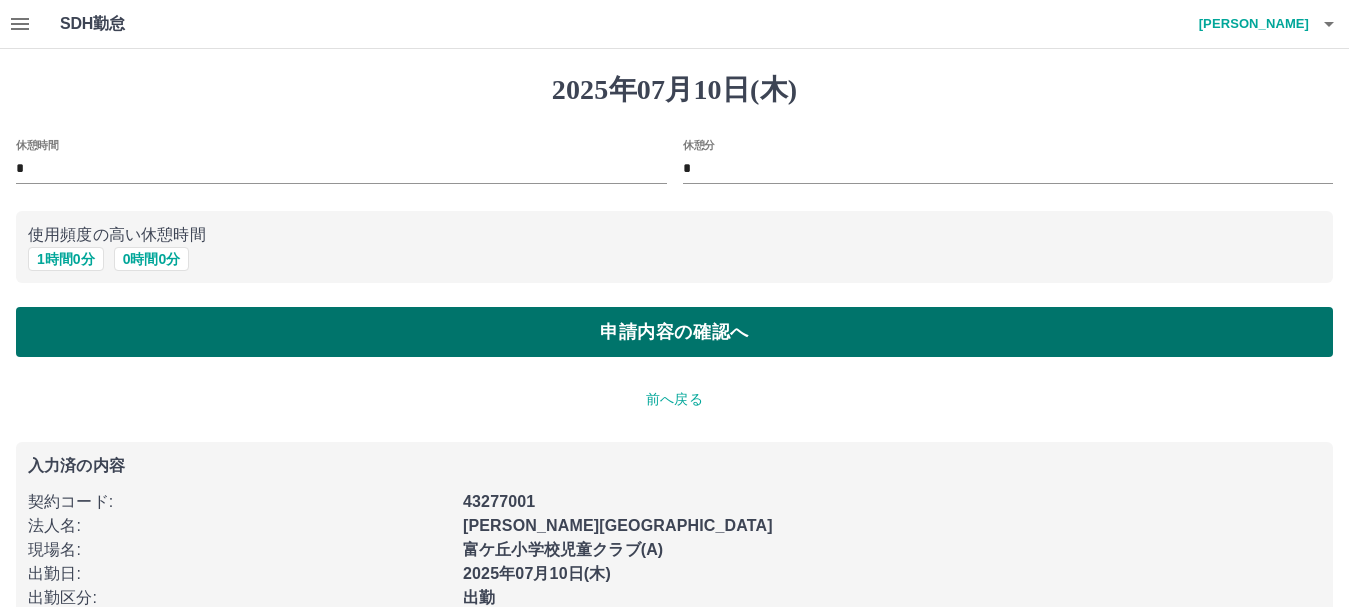 click on "申請内容の確認へ" at bounding box center [674, 332] 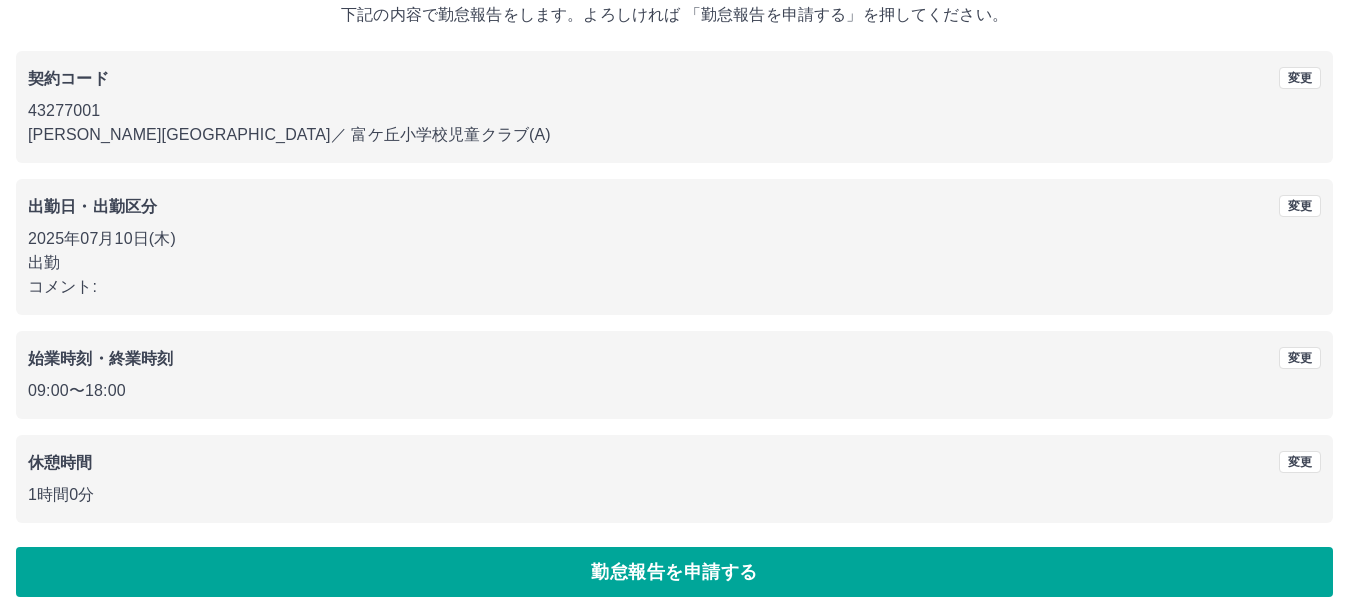 scroll, scrollTop: 142, scrollLeft: 0, axis: vertical 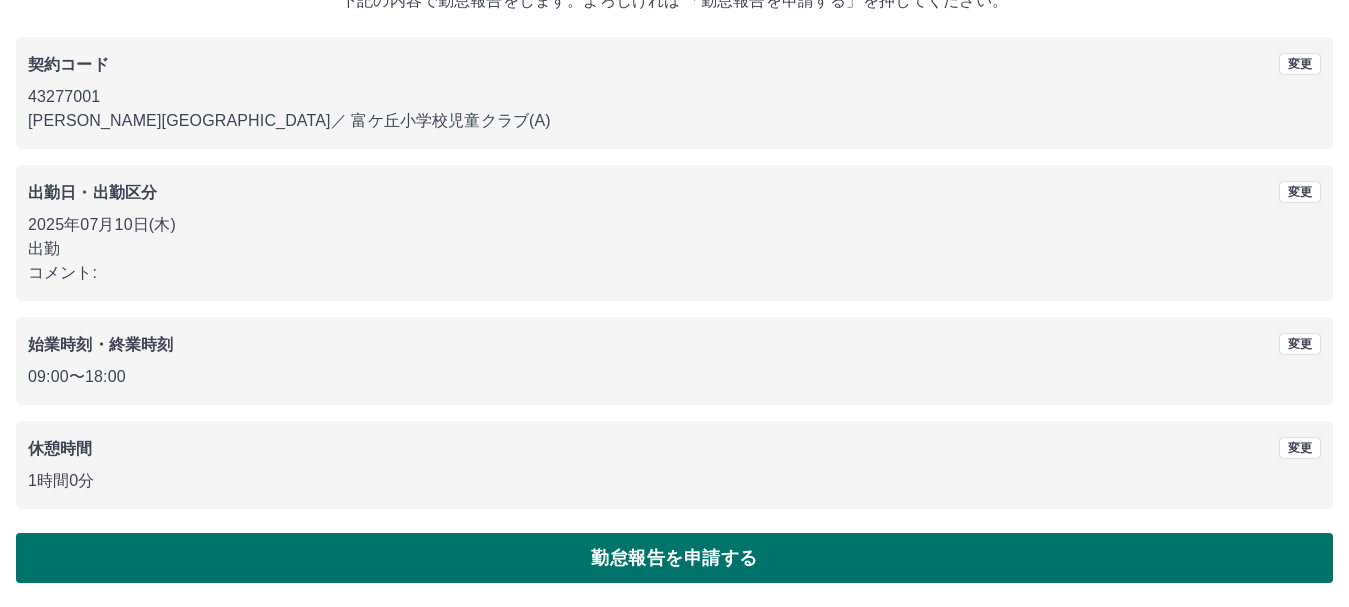 click on "勤怠報告を申請する" at bounding box center [674, 558] 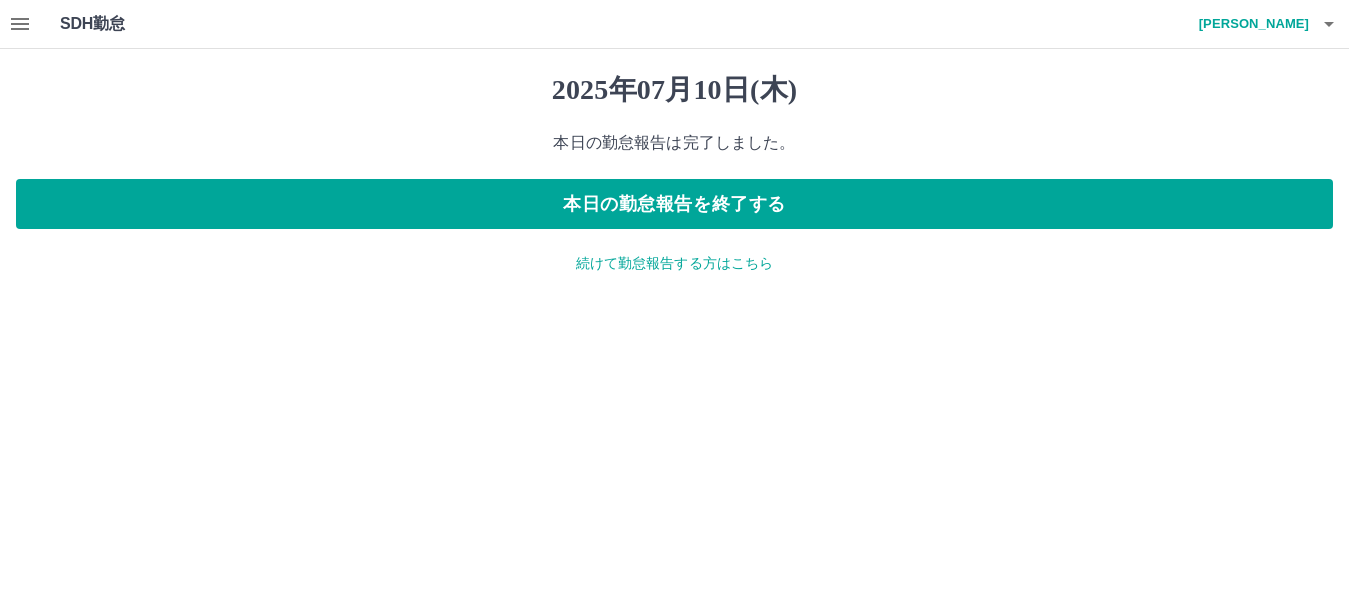 scroll, scrollTop: 0, scrollLeft: 0, axis: both 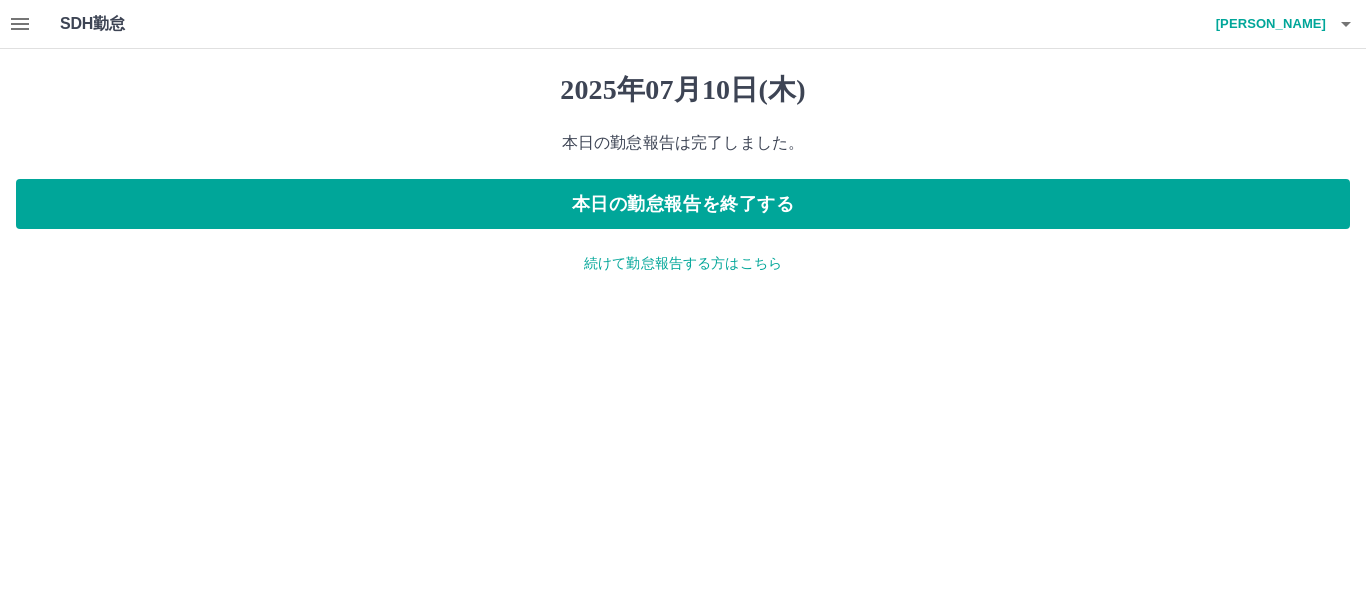 click 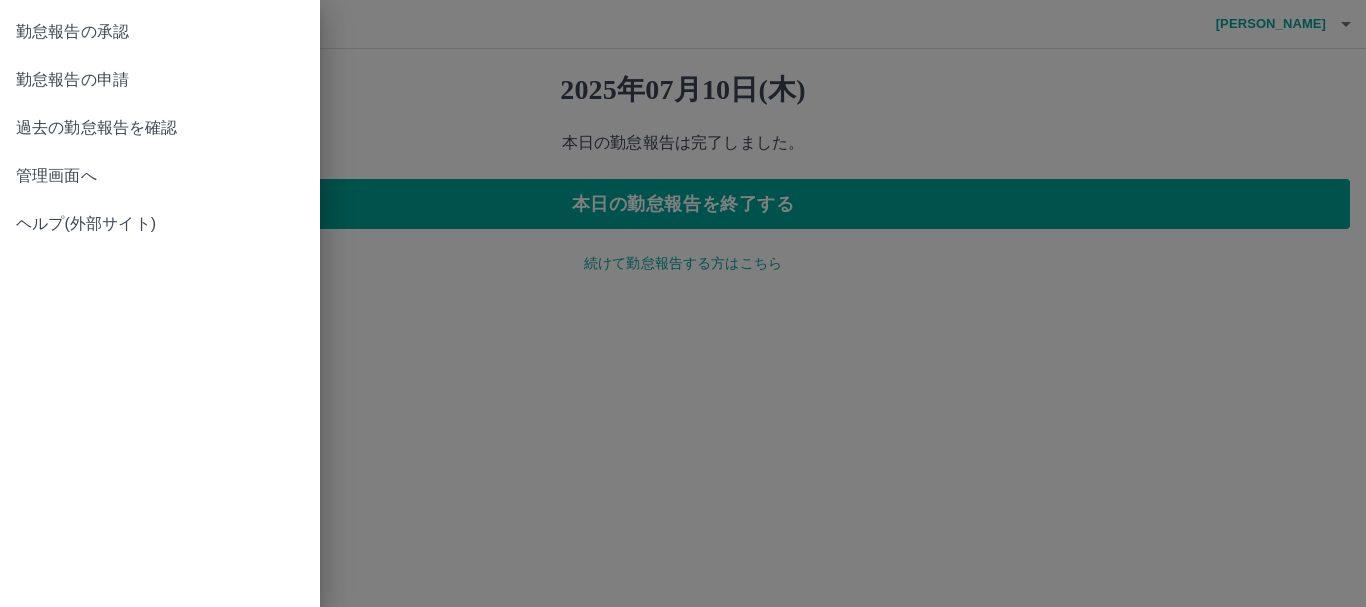 click on "勤怠報告の承認" at bounding box center (160, 32) 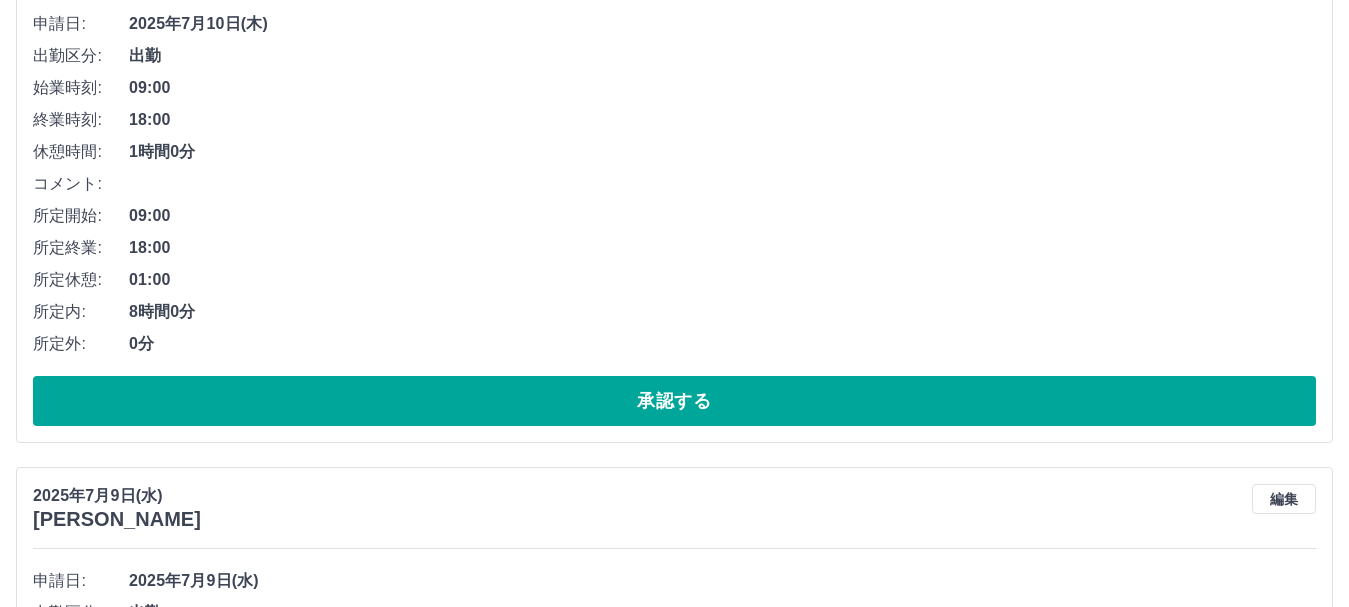 scroll, scrollTop: 2081, scrollLeft: 0, axis: vertical 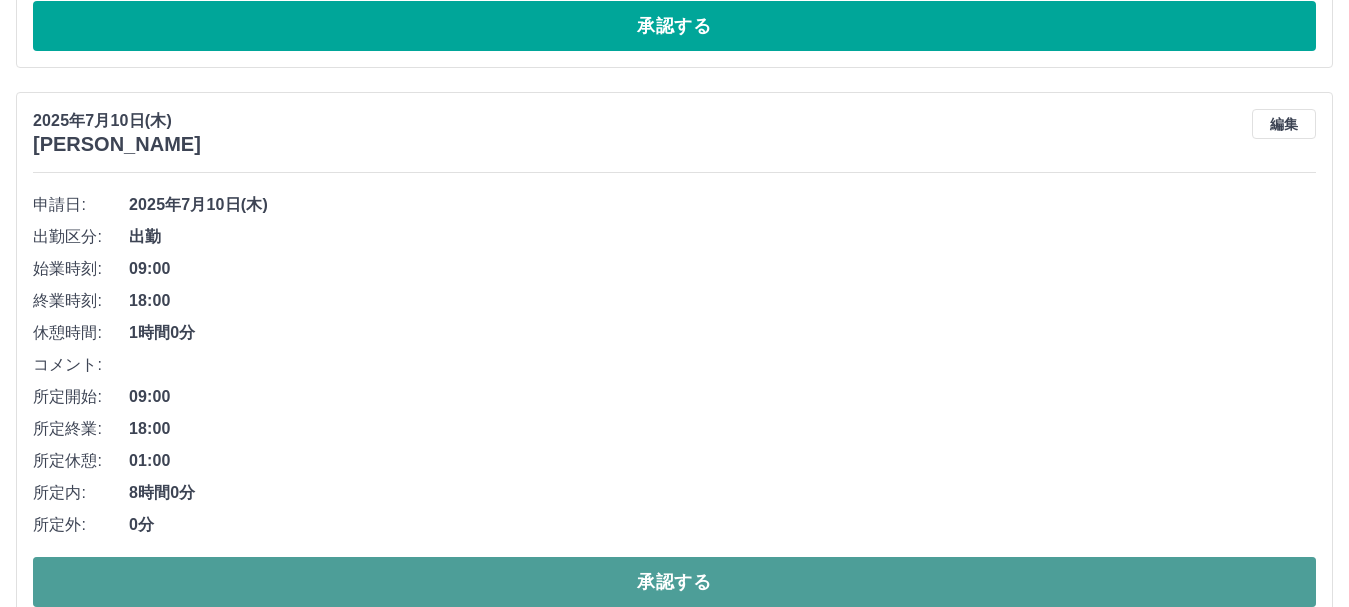 click on "承認する" at bounding box center [674, 582] 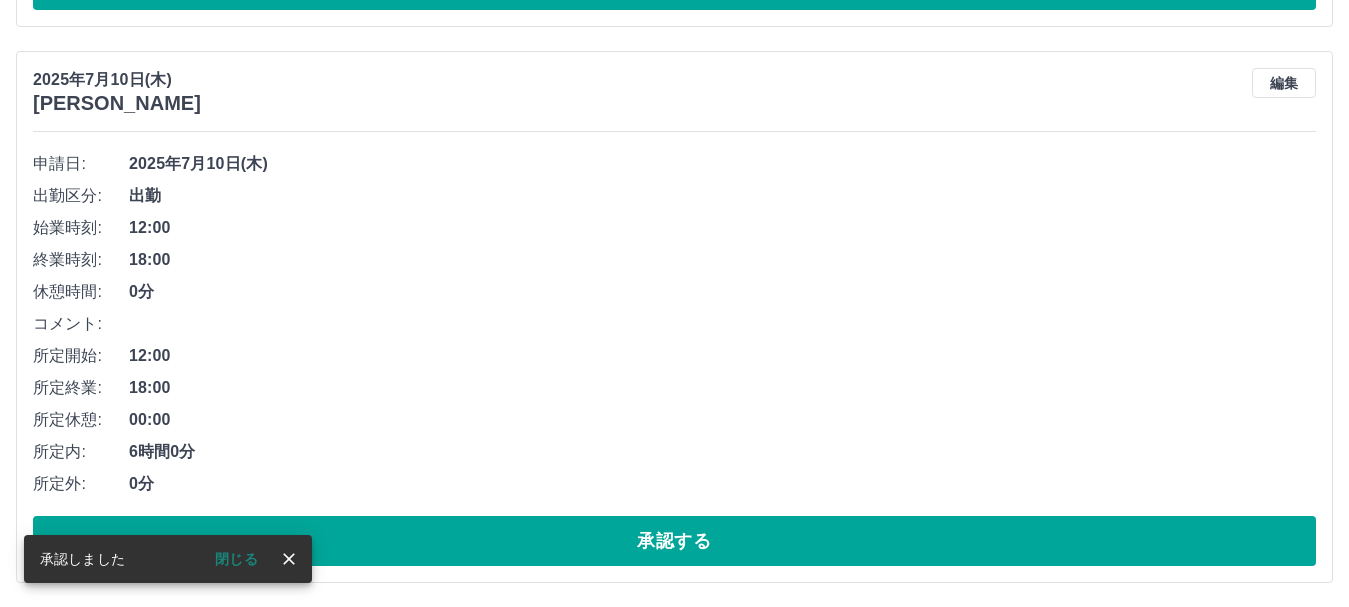 scroll, scrollTop: 2137, scrollLeft: 0, axis: vertical 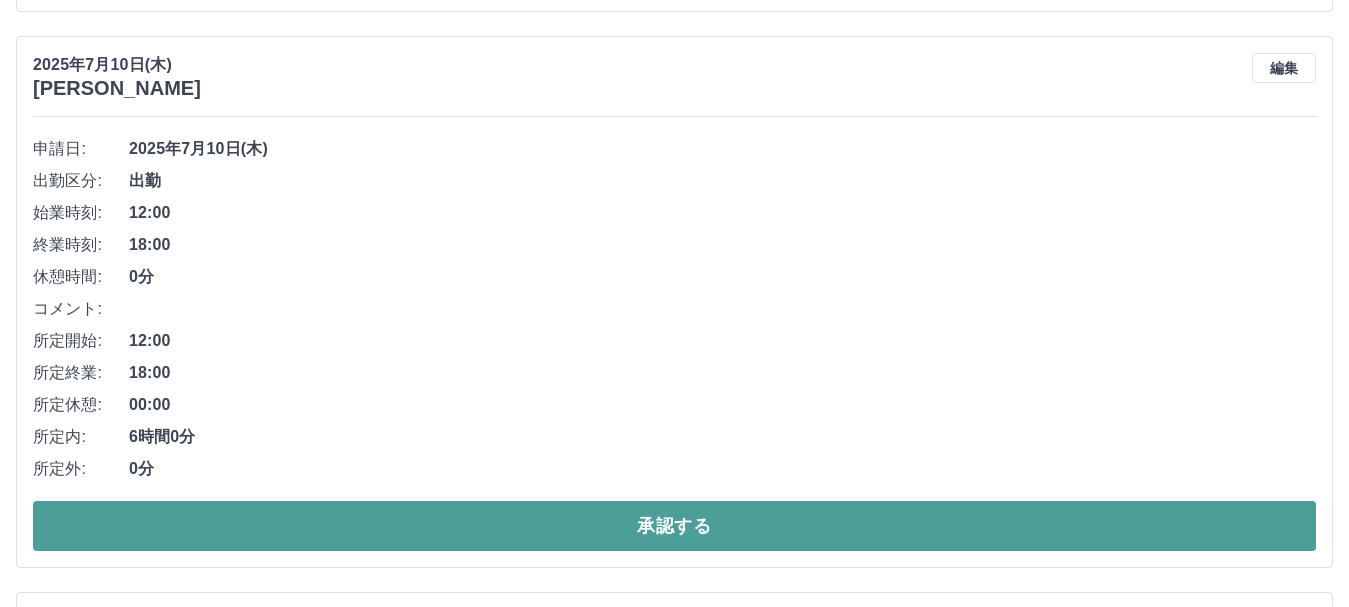 click on "承認する" at bounding box center (674, 526) 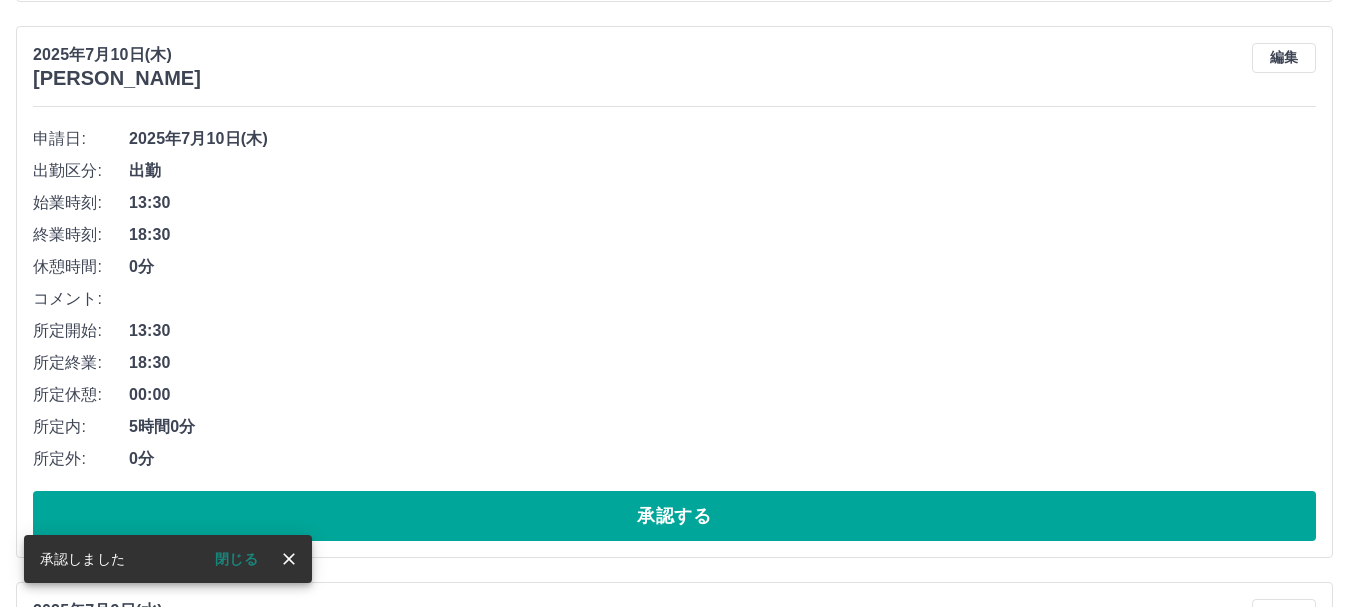scroll, scrollTop: 1624, scrollLeft: 0, axis: vertical 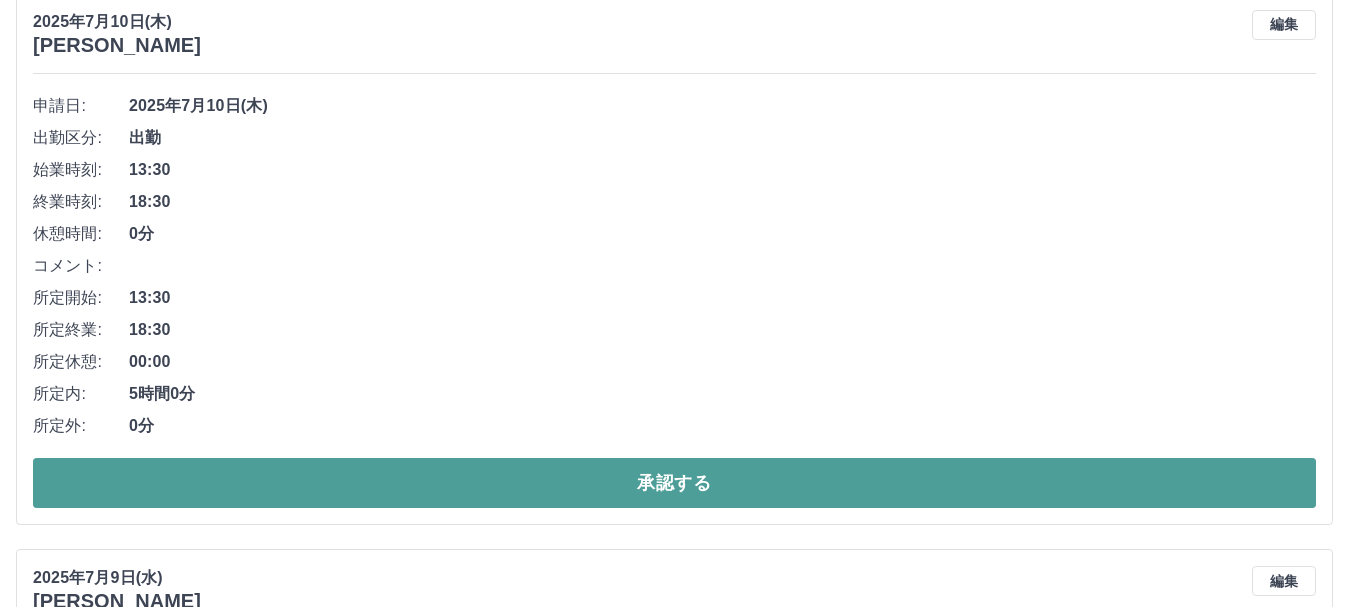 click on "承認する" at bounding box center [674, 483] 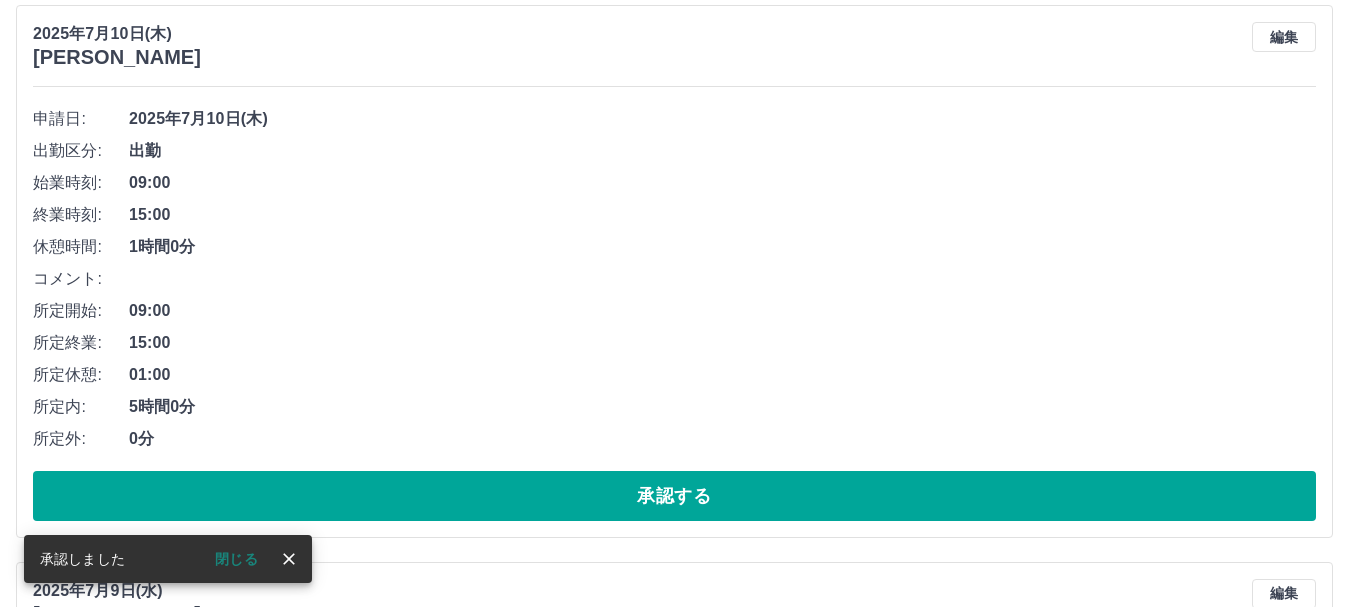 scroll, scrollTop: 668, scrollLeft: 0, axis: vertical 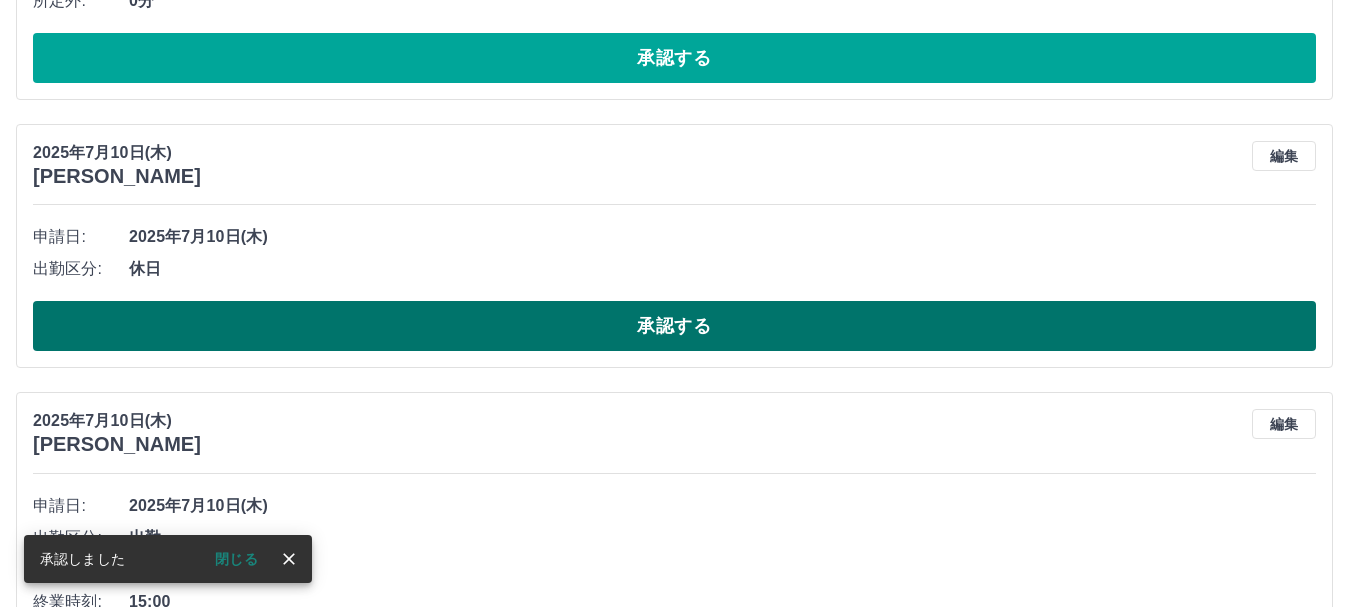 click on "承認する" at bounding box center [674, 326] 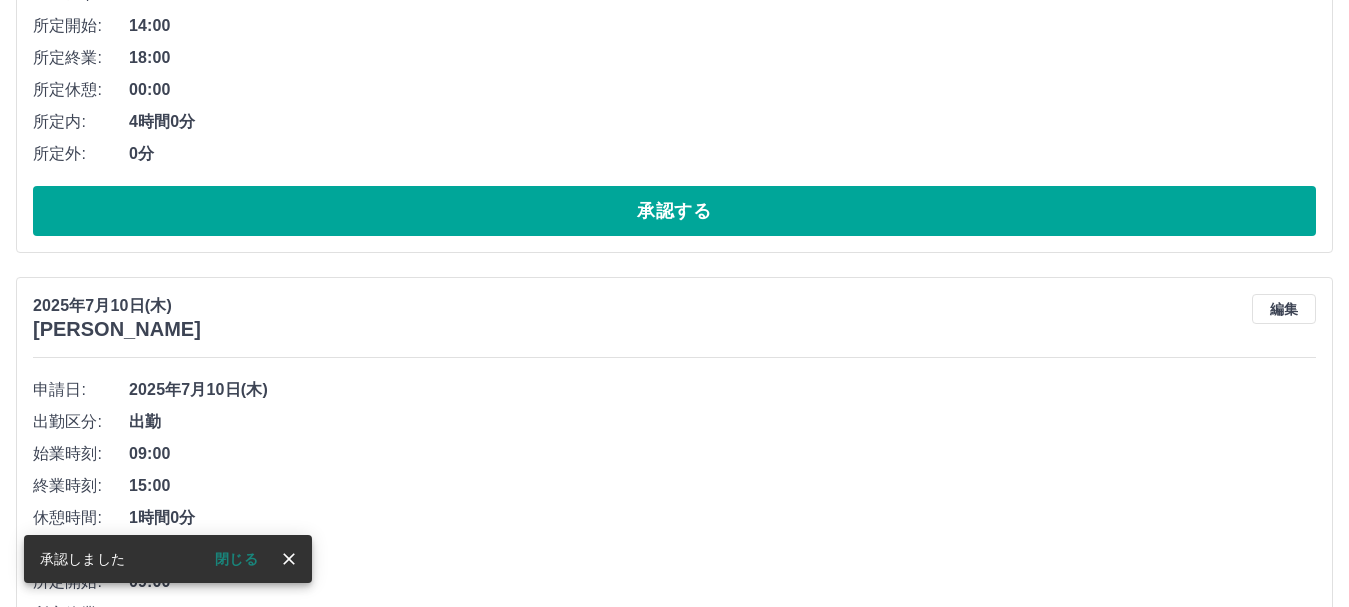 scroll, scrollTop: 268, scrollLeft: 0, axis: vertical 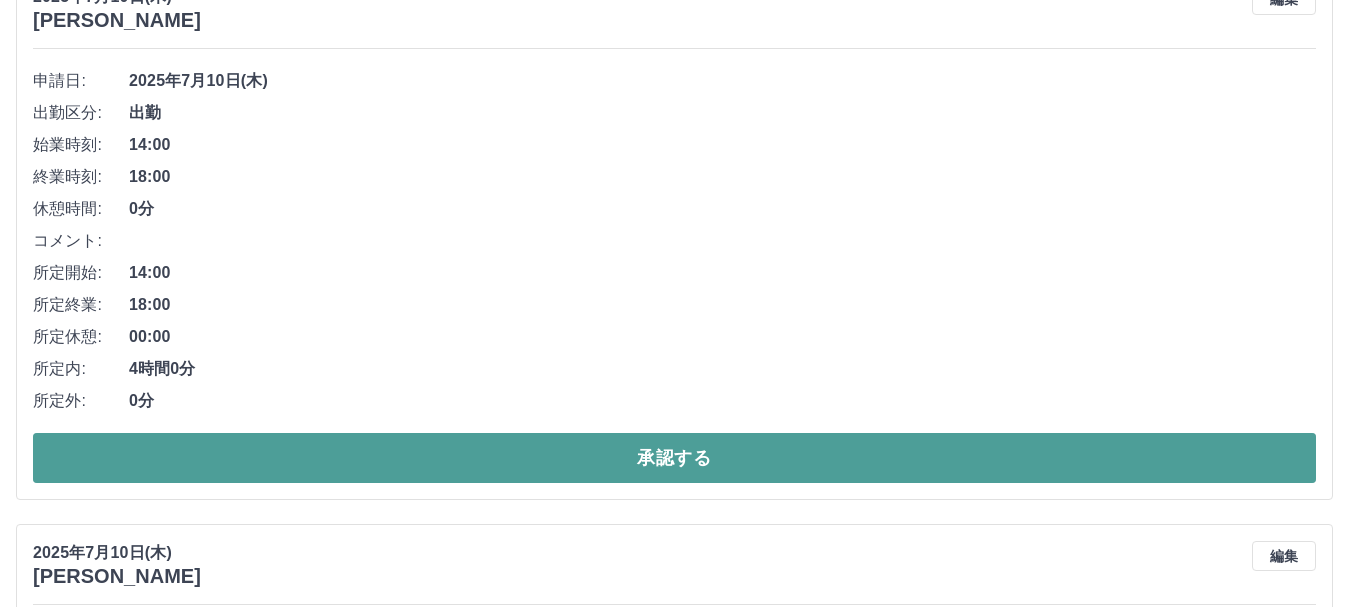 click on "承認する" at bounding box center (674, 458) 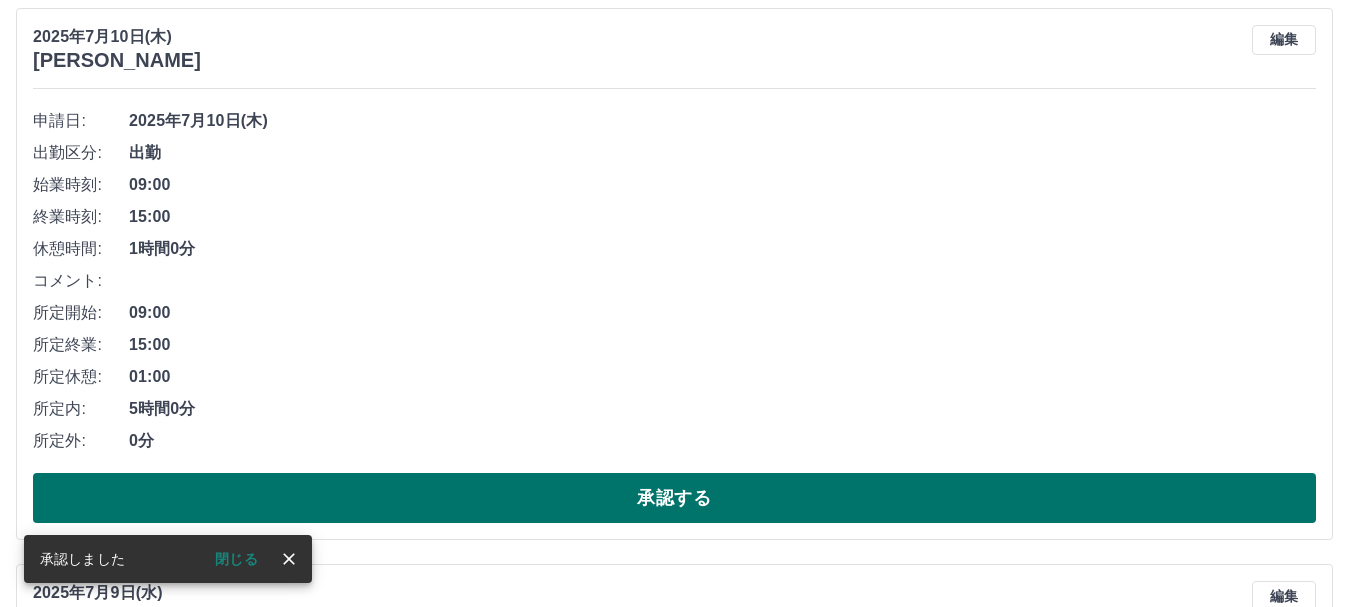scroll, scrollTop: 0, scrollLeft: 0, axis: both 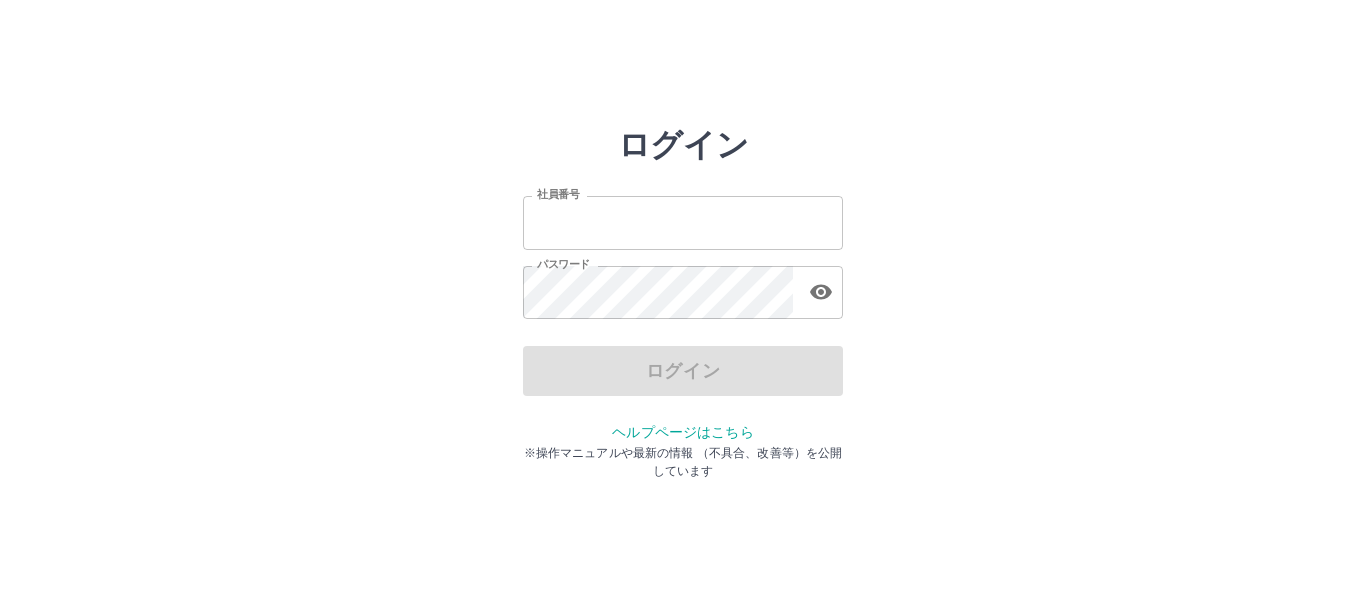 type on "*******" 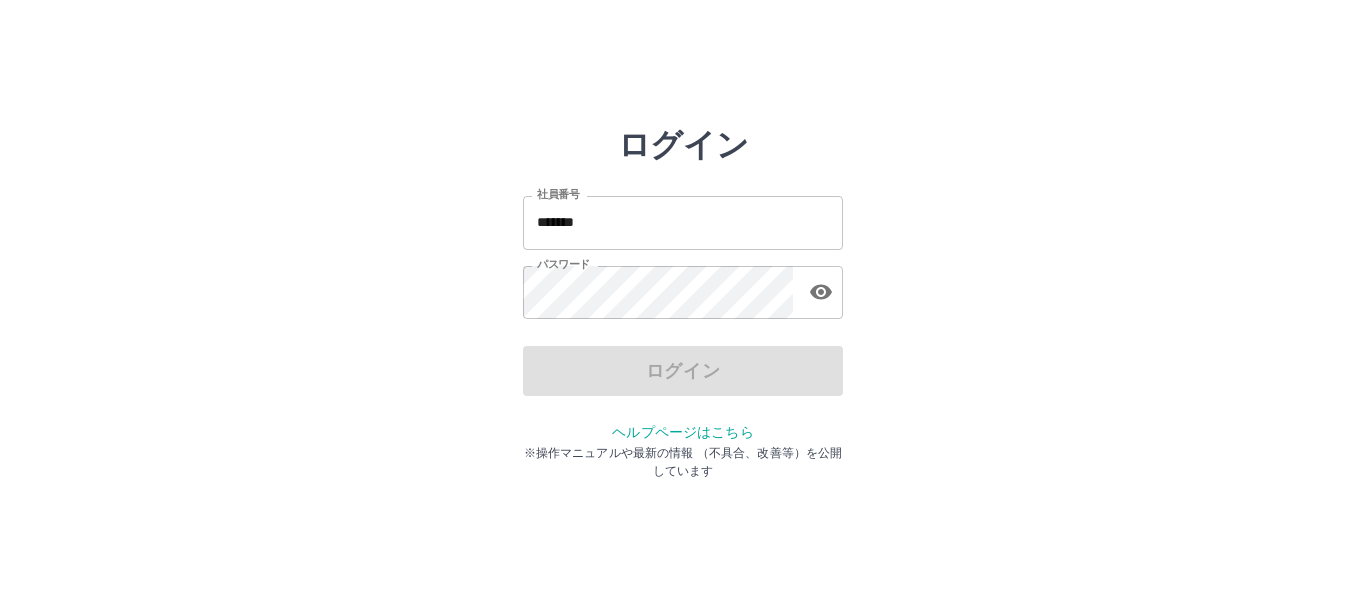 click on "ログイン" at bounding box center (683, 371) 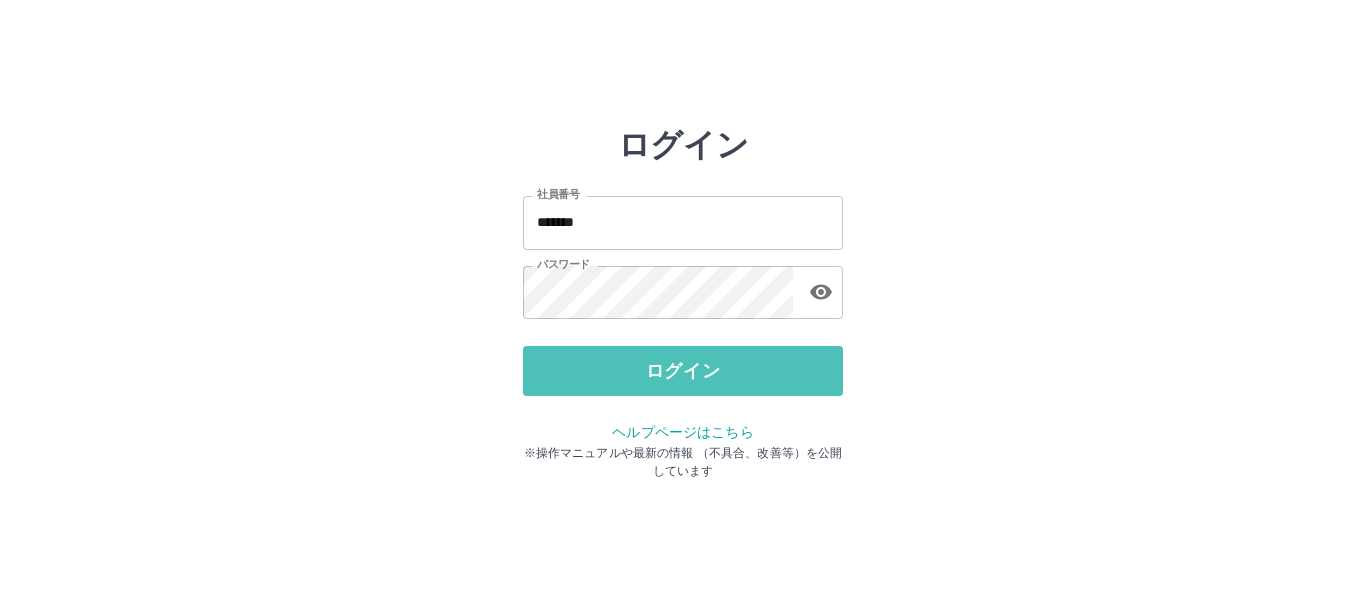 click on "ログイン" at bounding box center (683, 371) 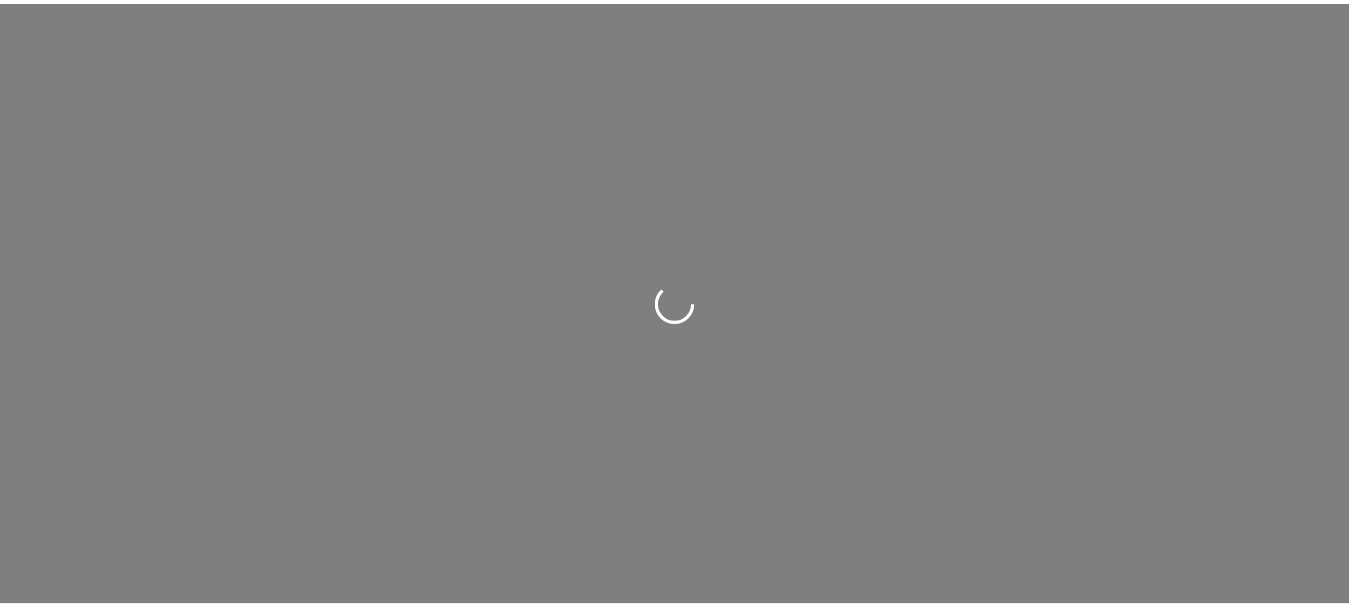 scroll, scrollTop: 0, scrollLeft: 0, axis: both 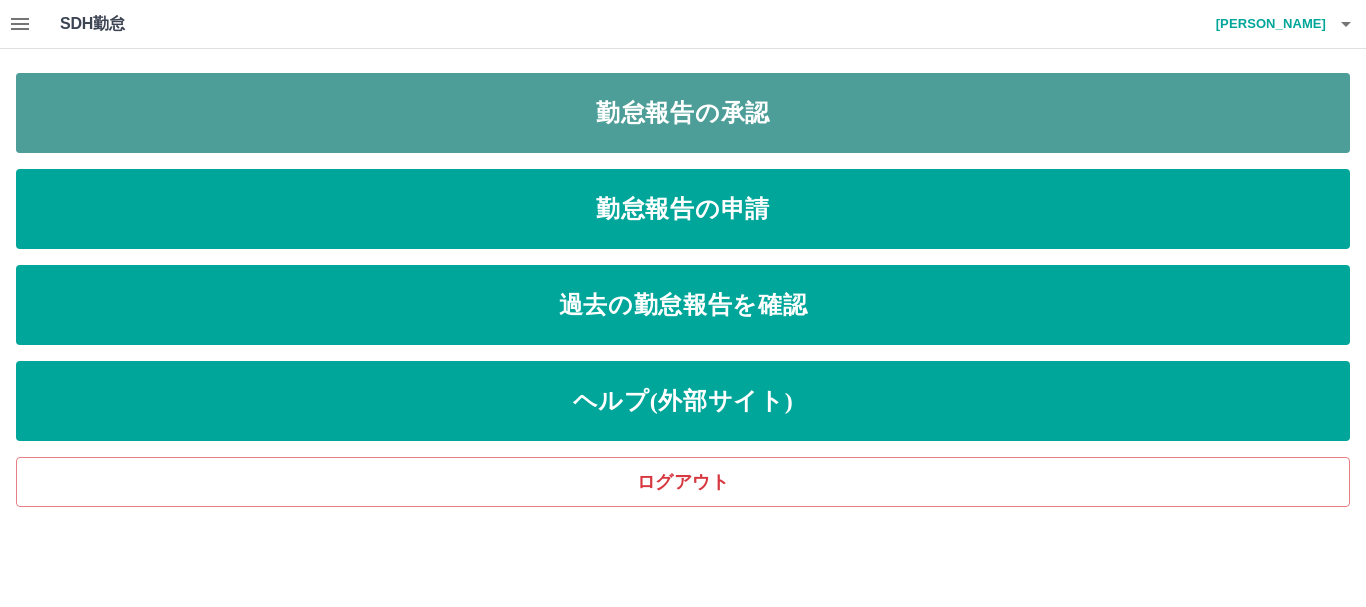 click on "勤怠報告の承認" at bounding box center (683, 113) 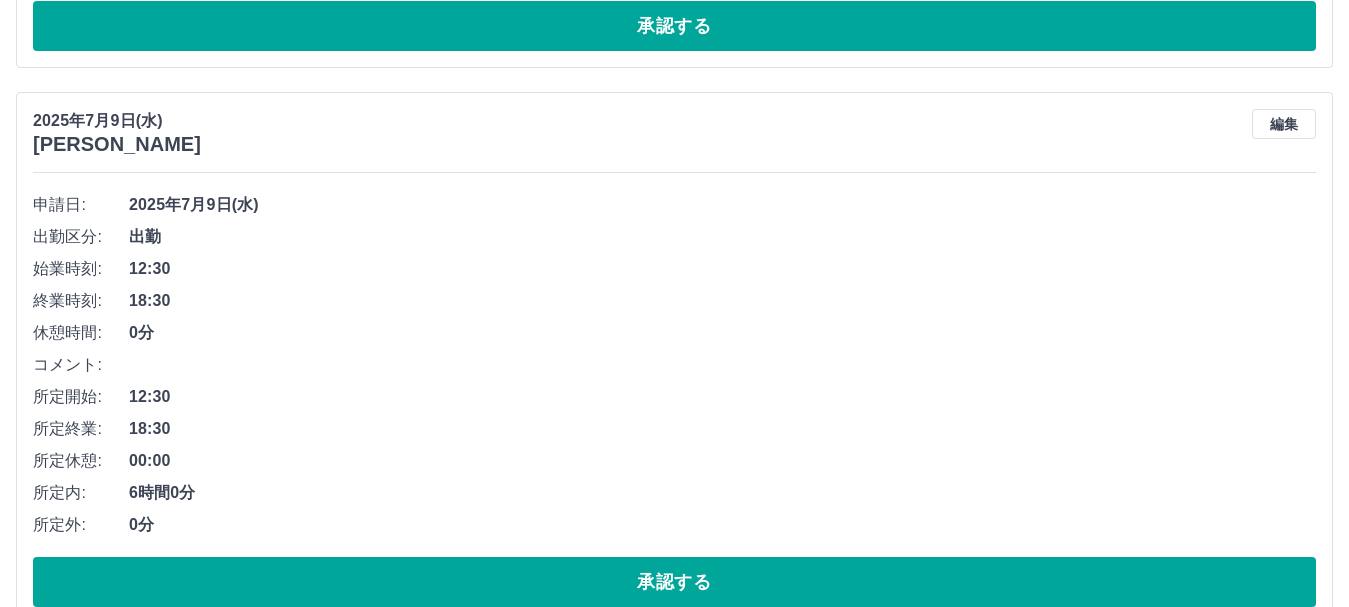 scroll, scrollTop: 743, scrollLeft: 0, axis: vertical 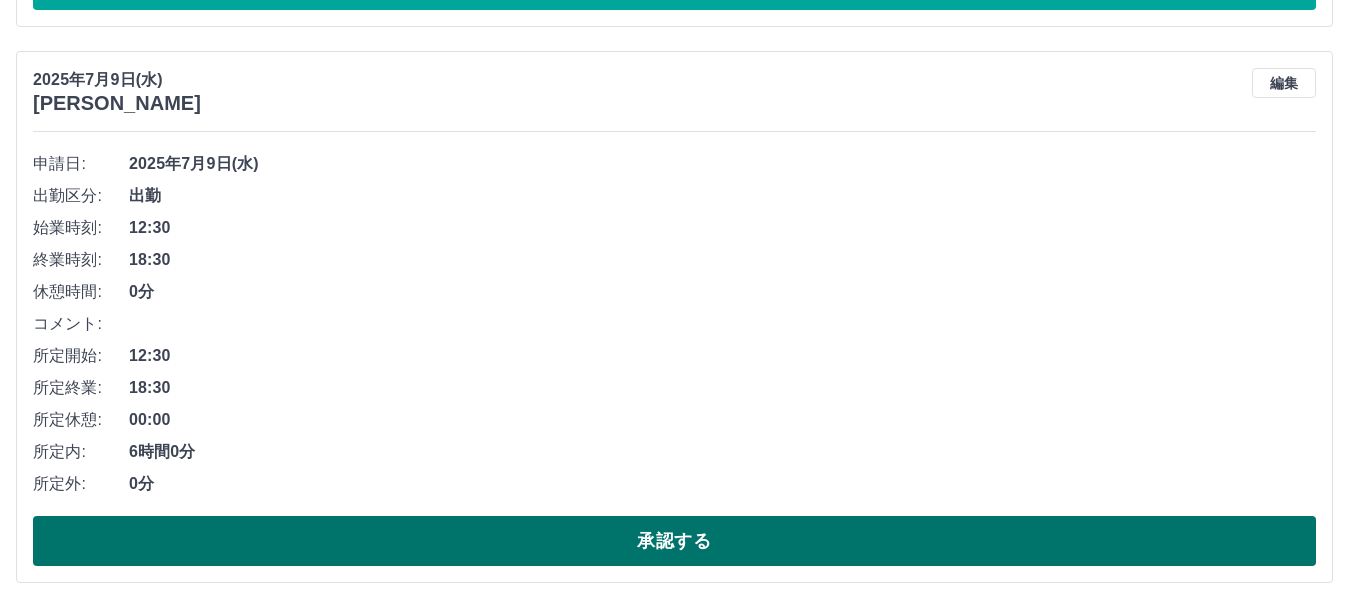 click on "承認する" at bounding box center (674, 541) 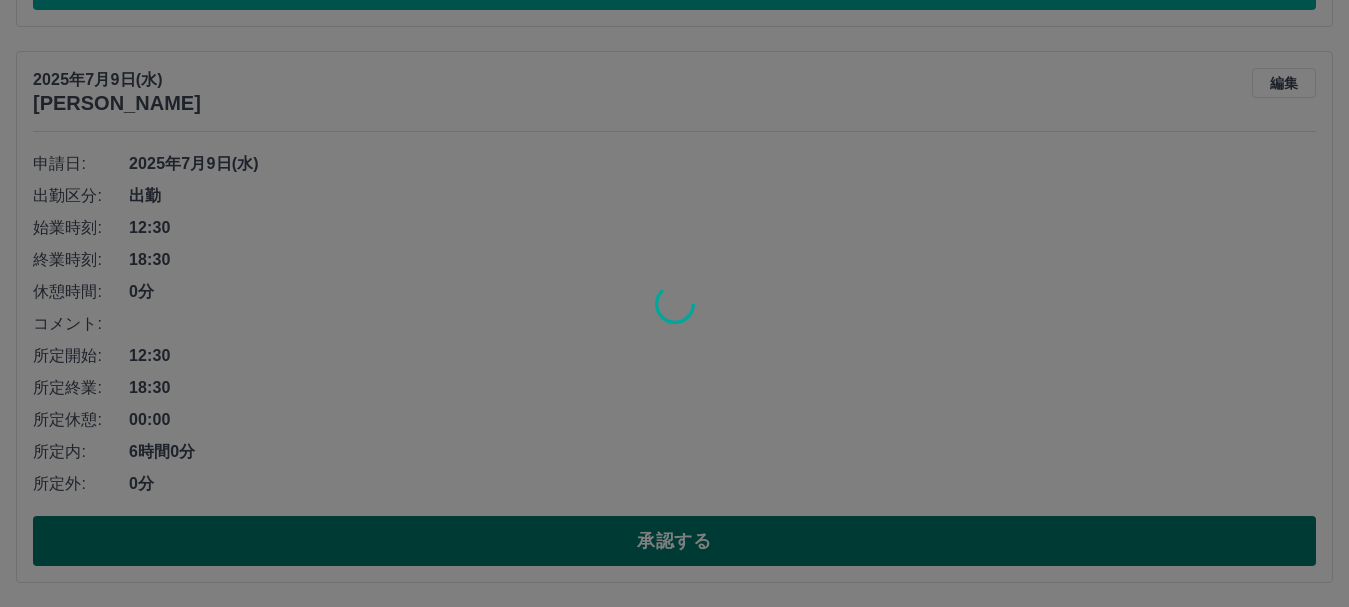 scroll, scrollTop: 187, scrollLeft: 0, axis: vertical 